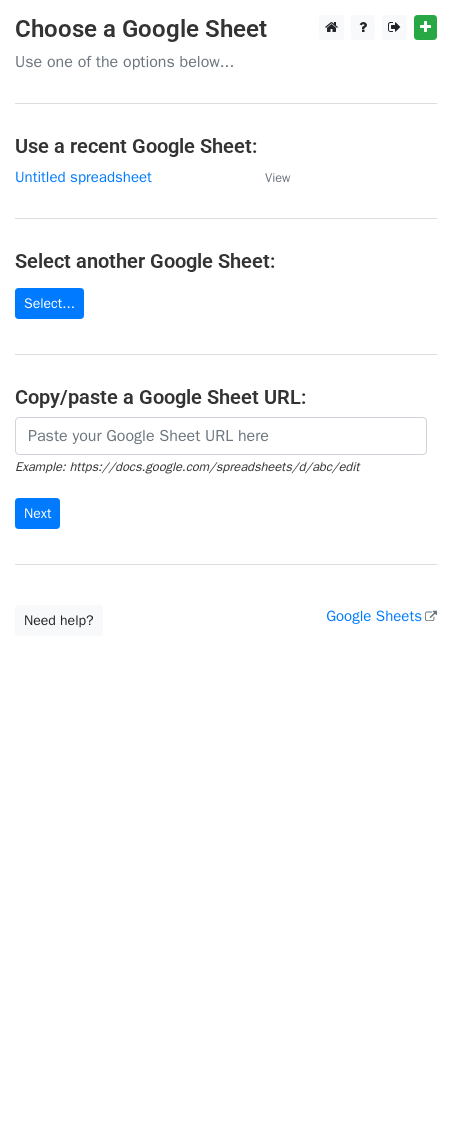 scroll, scrollTop: 0, scrollLeft: 0, axis: both 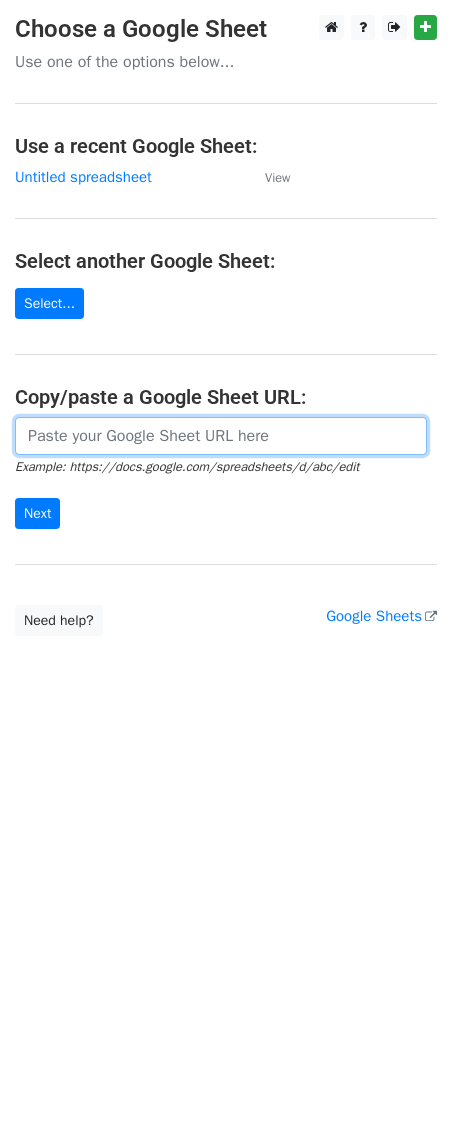 click at bounding box center [221, 436] 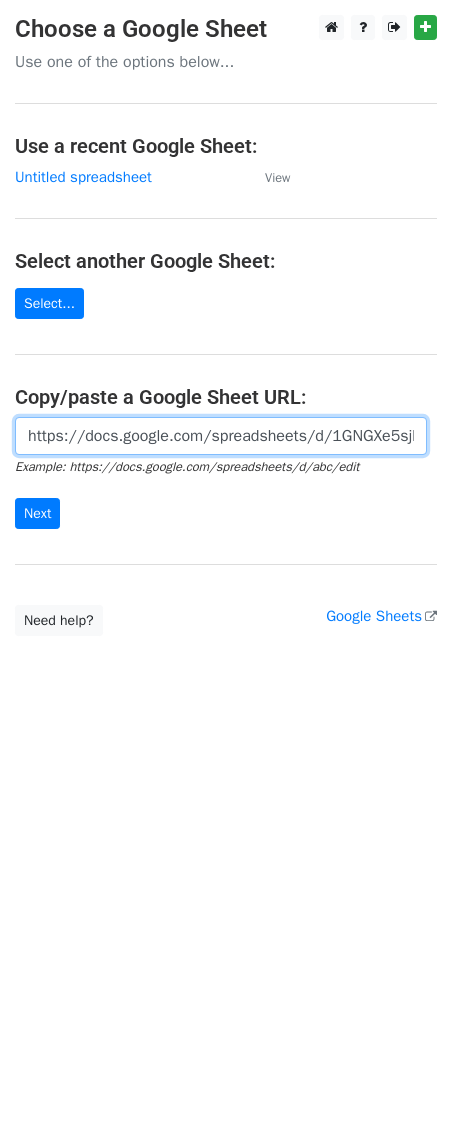 scroll, scrollTop: 0, scrollLeft: 406, axis: horizontal 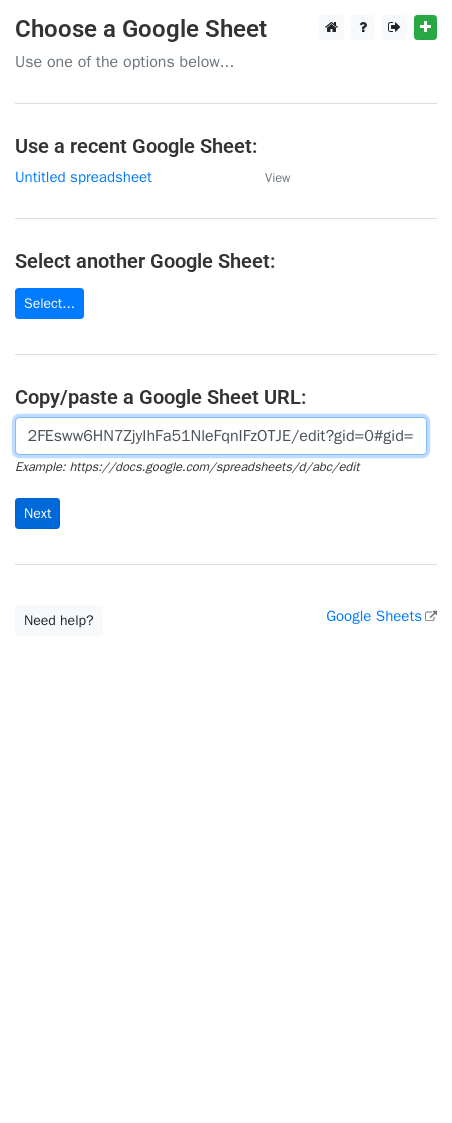 type on "https://docs.google.com/spreadsheets/d/1GNGXe5sjkjB2FEsww6HN7ZjyIhFa51NleFqnIFzOTJE/edit?gid=0#gid=0" 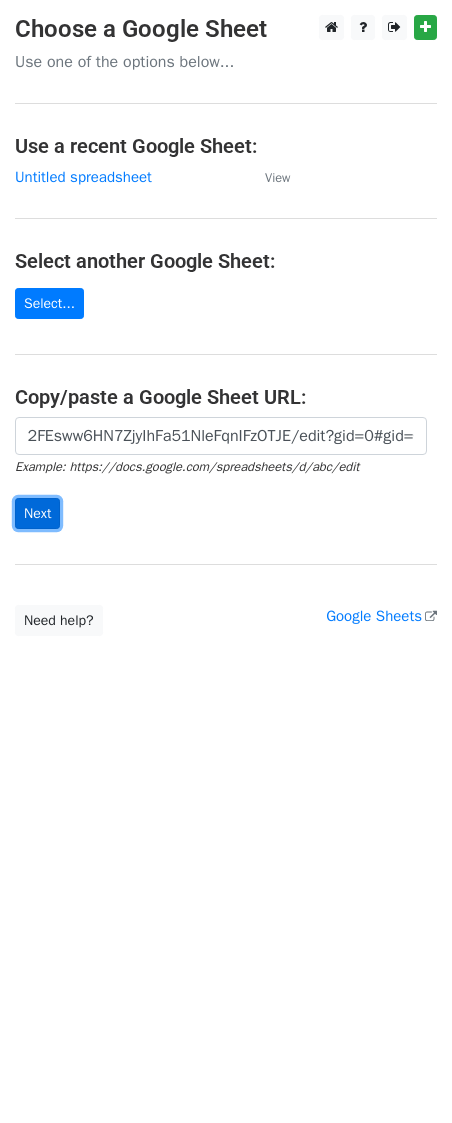 click on "Next" at bounding box center [37, 513] 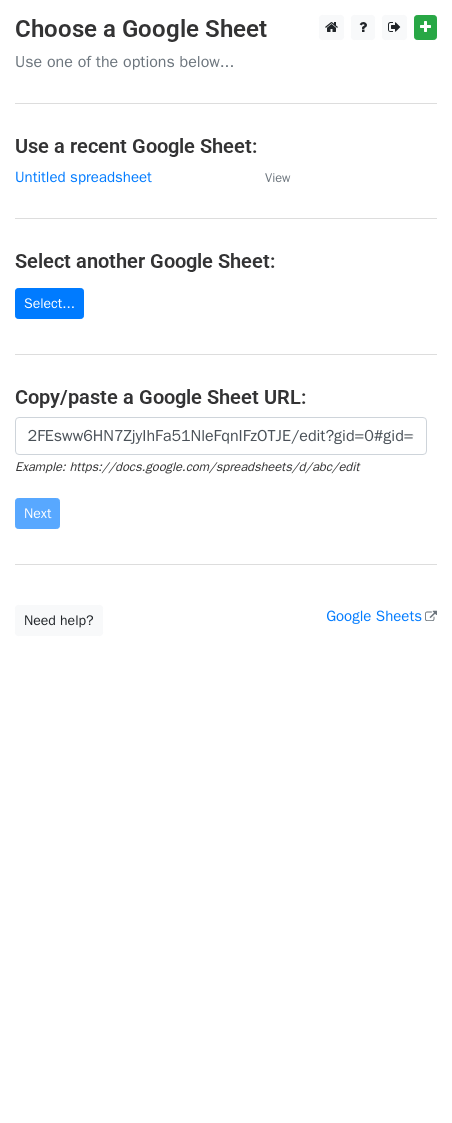 scroll, scrollTop: 0, scrollLeft: 0, axis: both 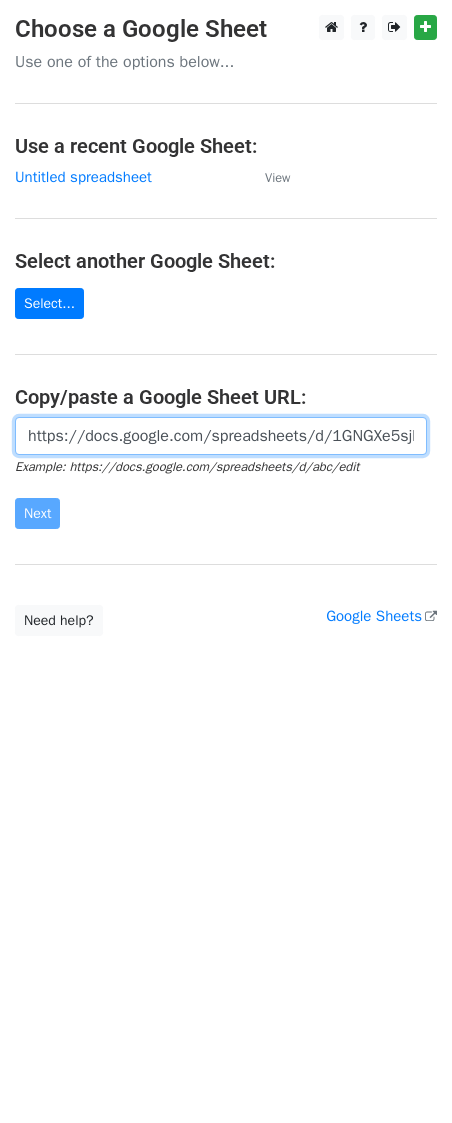 click on "https://docs.google.com/spreadsheets/d/1GNGXe5sjkjB2FEsww6HN7ZjyIhFa51NleFqnIFzOTJE/edit?gid=0#gid=0" at bounding box center (221, 436) 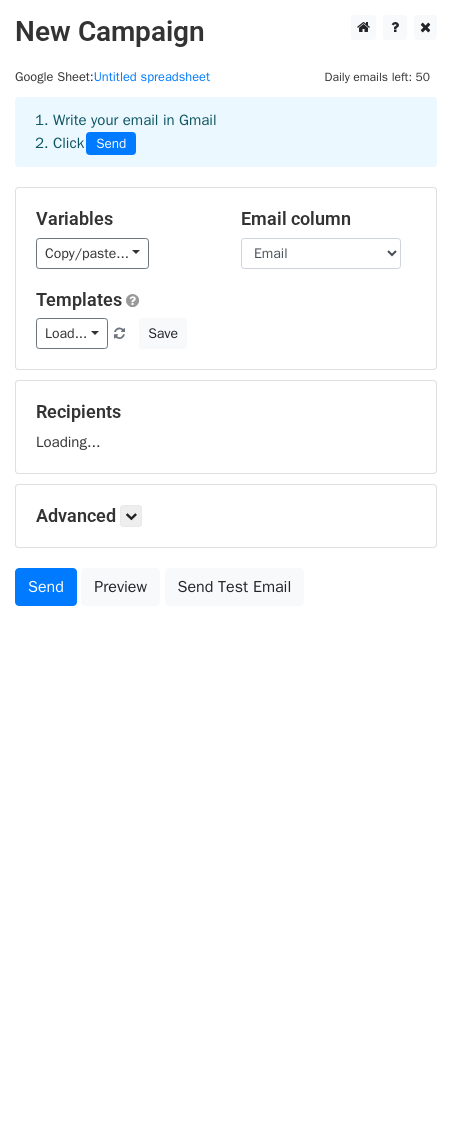 scroll, scrollTop: 0, scrollLeft: 0, axis: both 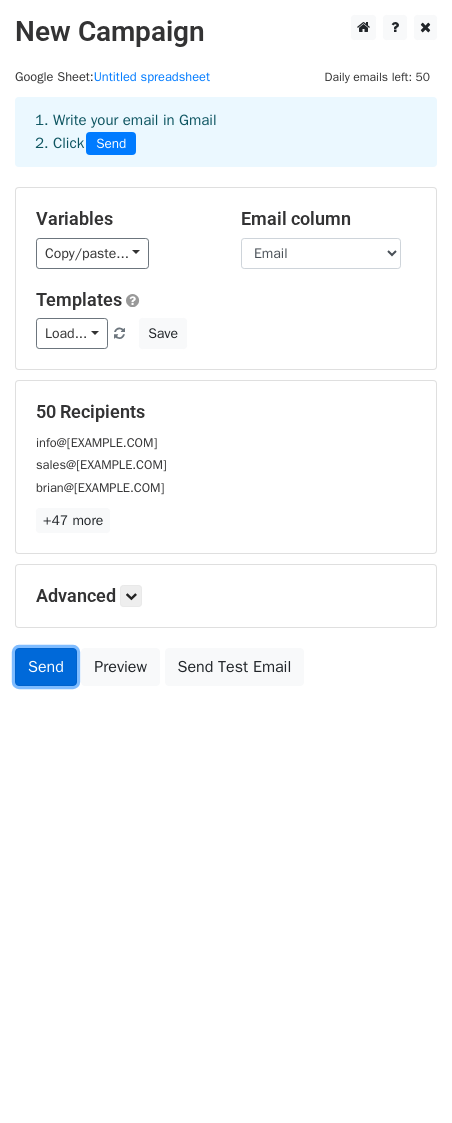 click on "Send" at bounding box center (46, 667) 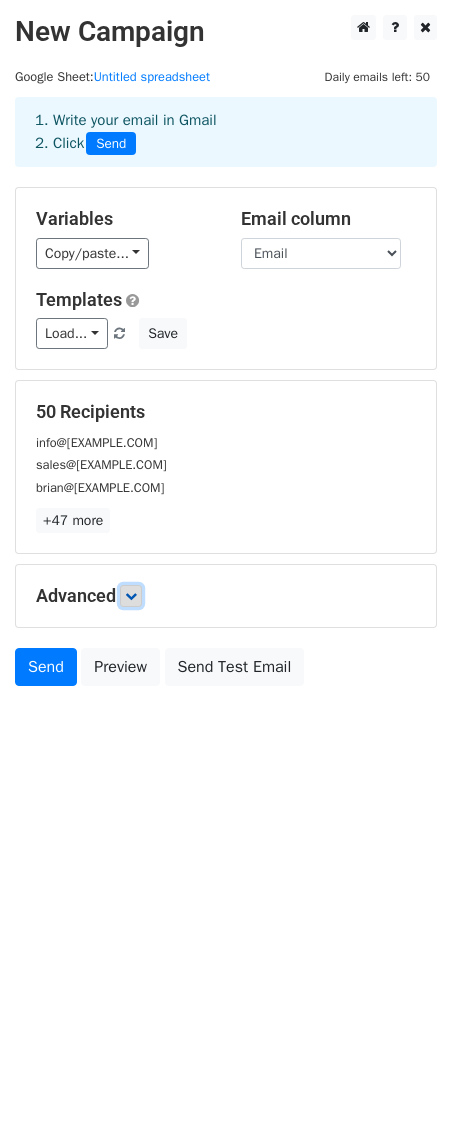 click at bounding box center (131, 596) 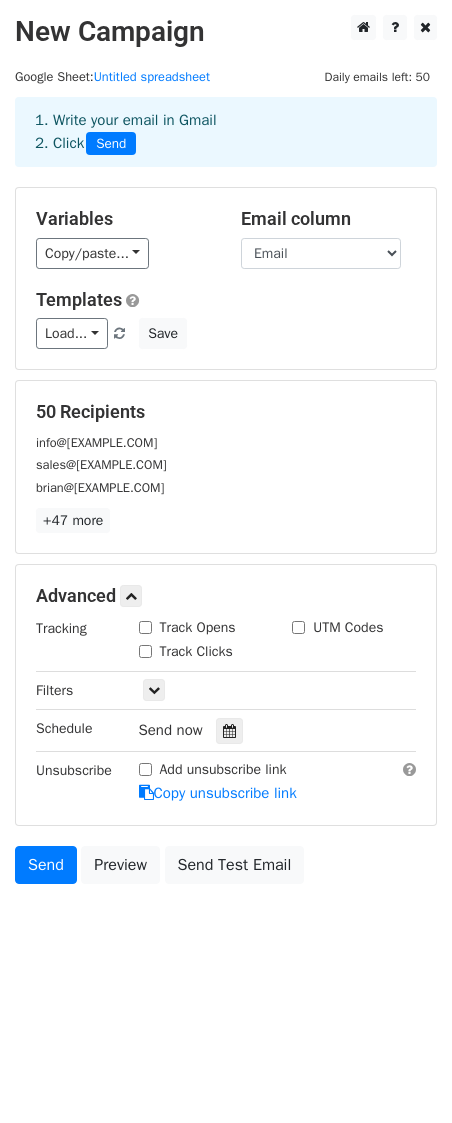 click on "Track Opens" at bounding box center (145, 627) 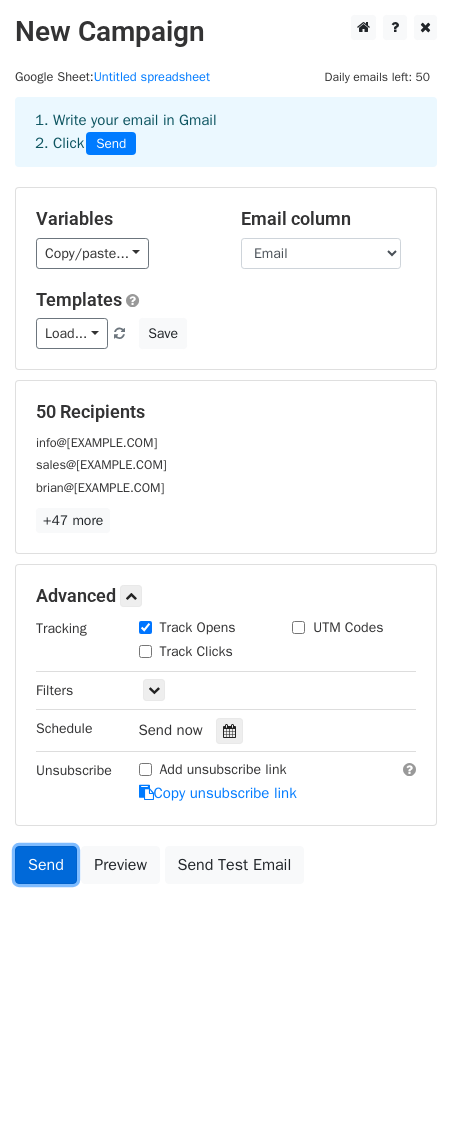 click on "Send" at bounding box center [46, 865] 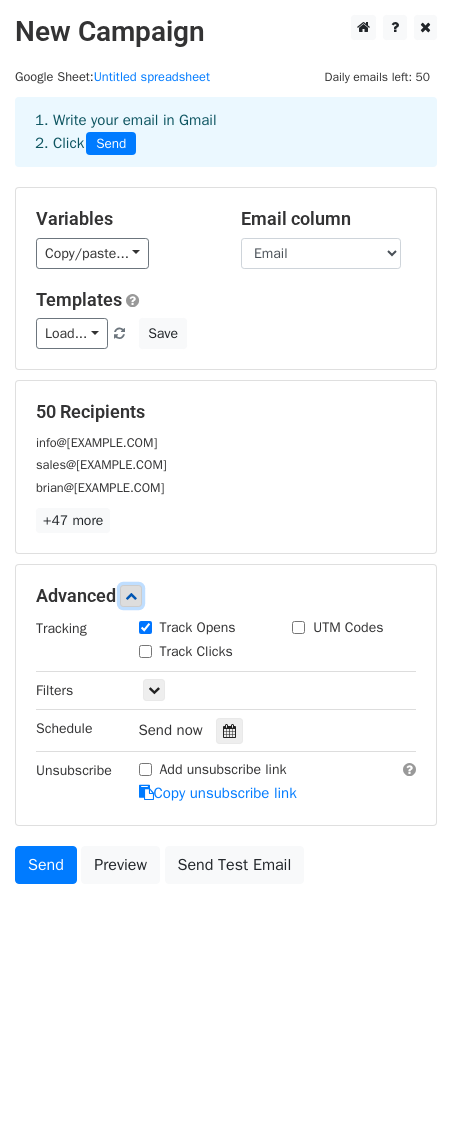 click at bounding box center [131, 596] 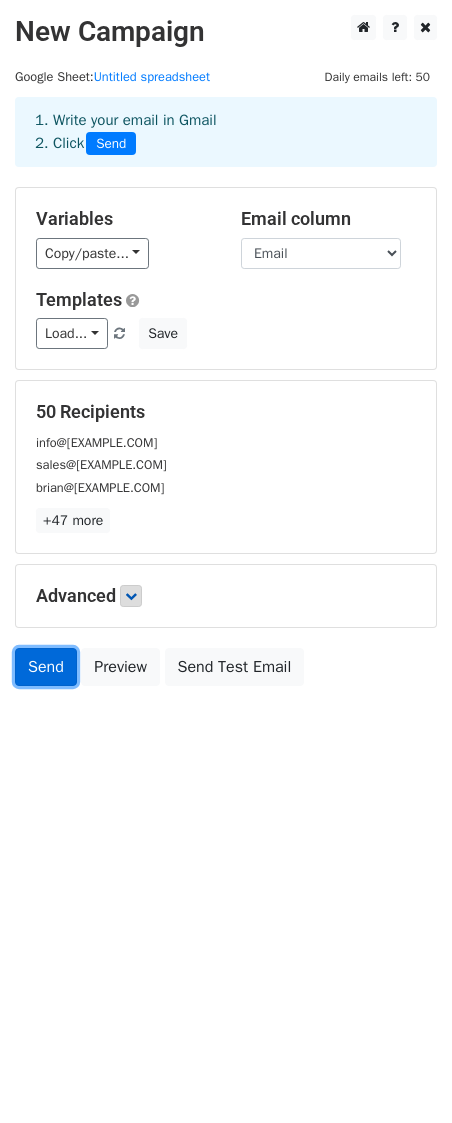 click on "Send" at bounding box center (46, 667) 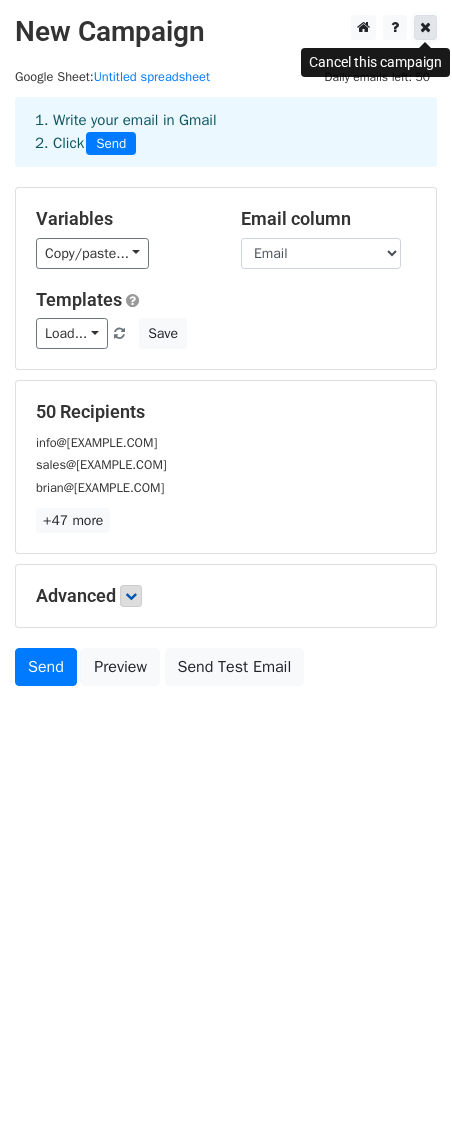 click at bounding box center (425, 27) 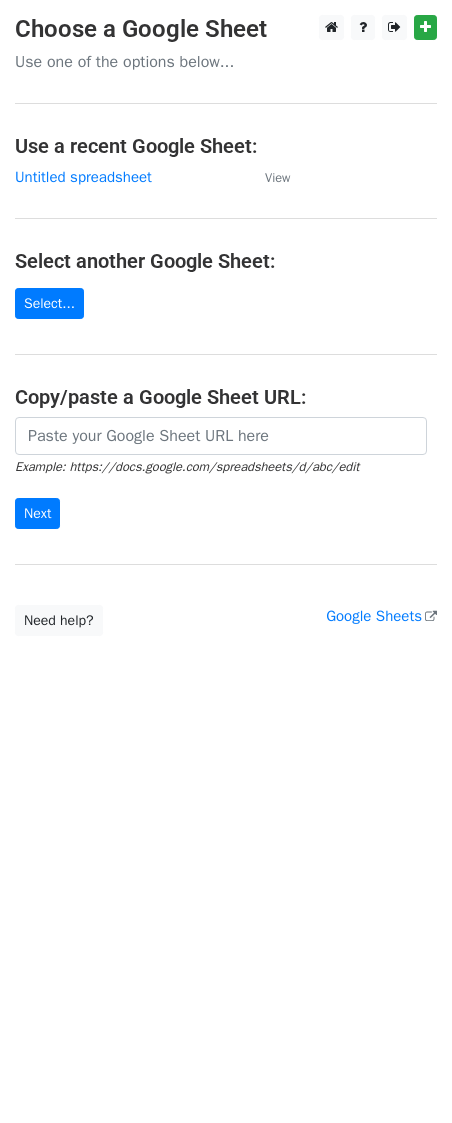scroll, scrollTop: 0, scrollLeft: 0, axis: both 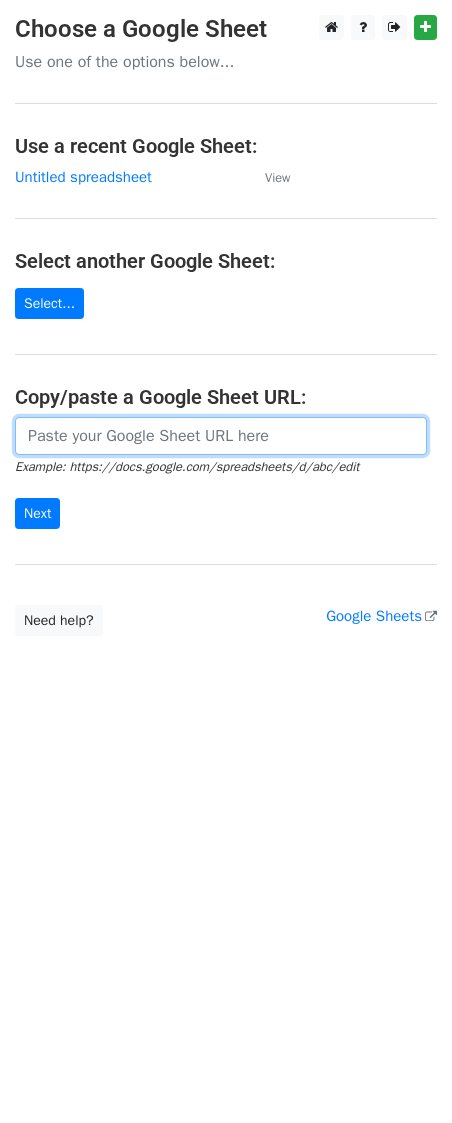 click at bounding box center (221, 436) 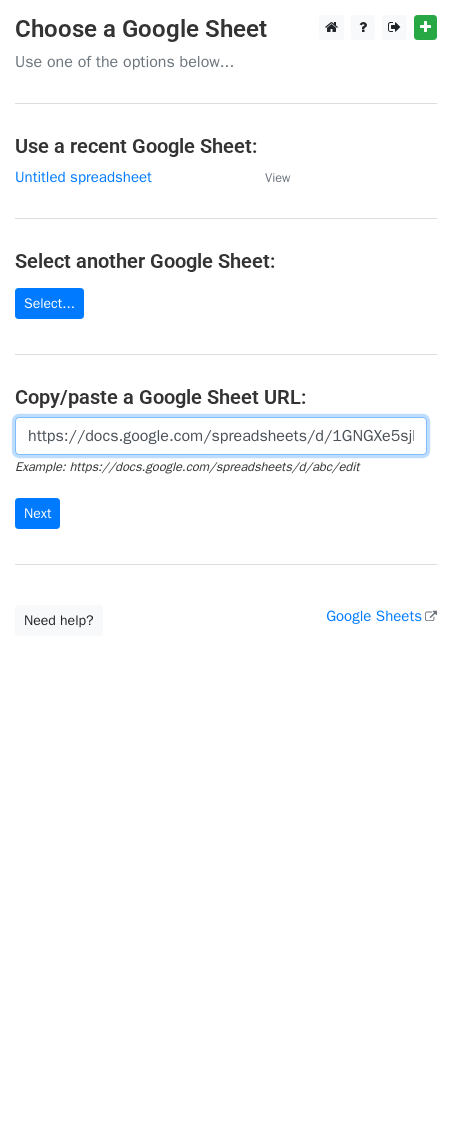 scroll, scrollTop: 0, scrollLeft: 406, axis: horizontal 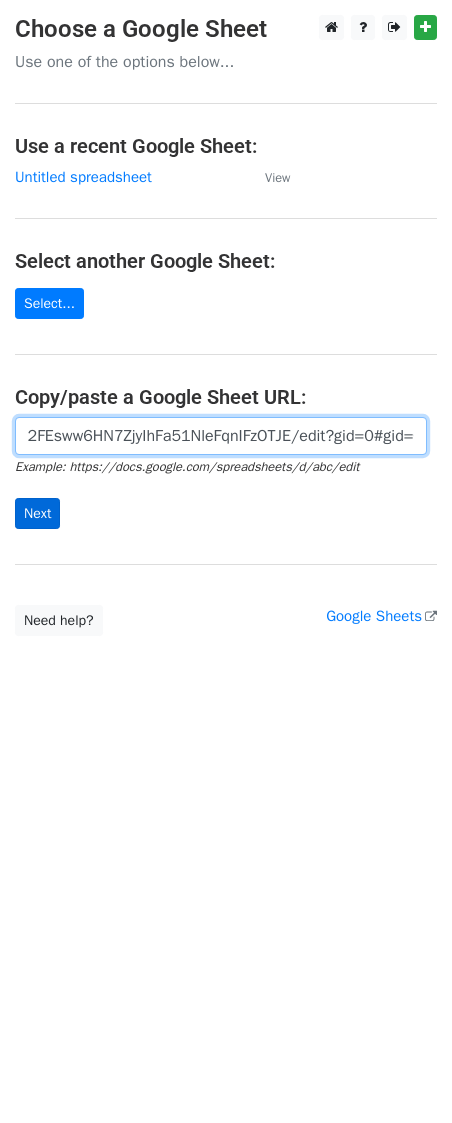 type on "https://docs.google.com/spreadsheets/d/1GNGXe5sjkjB2FEsww6HN7ZjyIhFa51NleFqnIFzOTJE/edit?gid=0#gid=0" 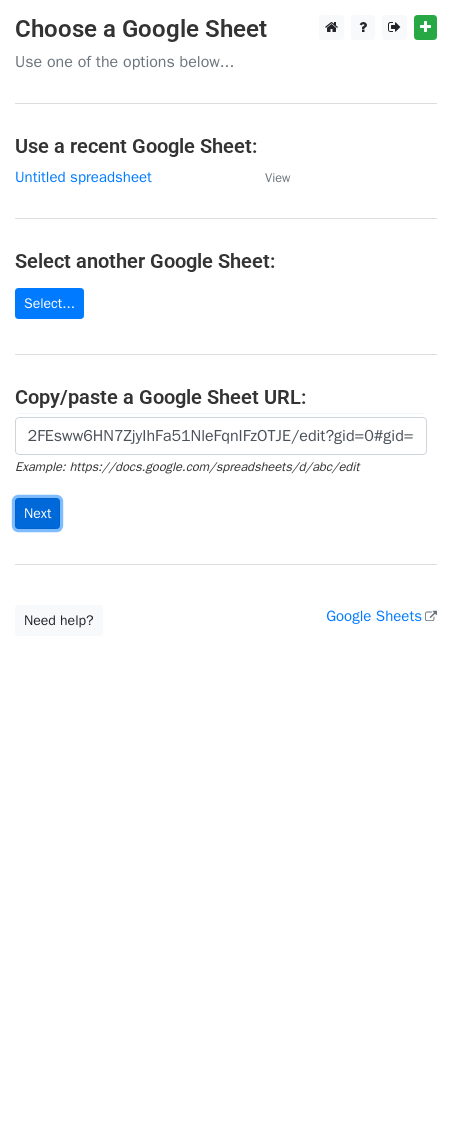 click on "Next" at bounding box center (37, 513) 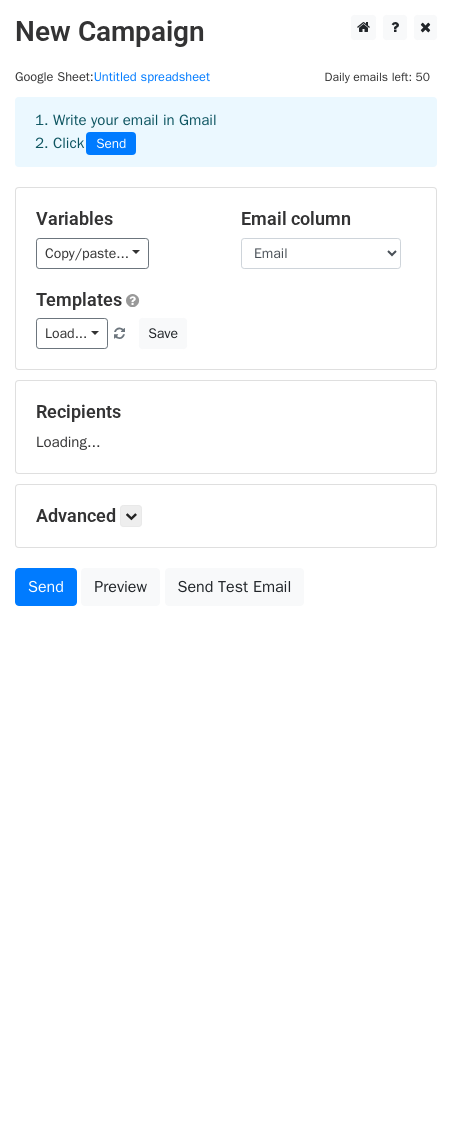 scroll, scrollTop: 0, scrollLeft: 0, axis: both 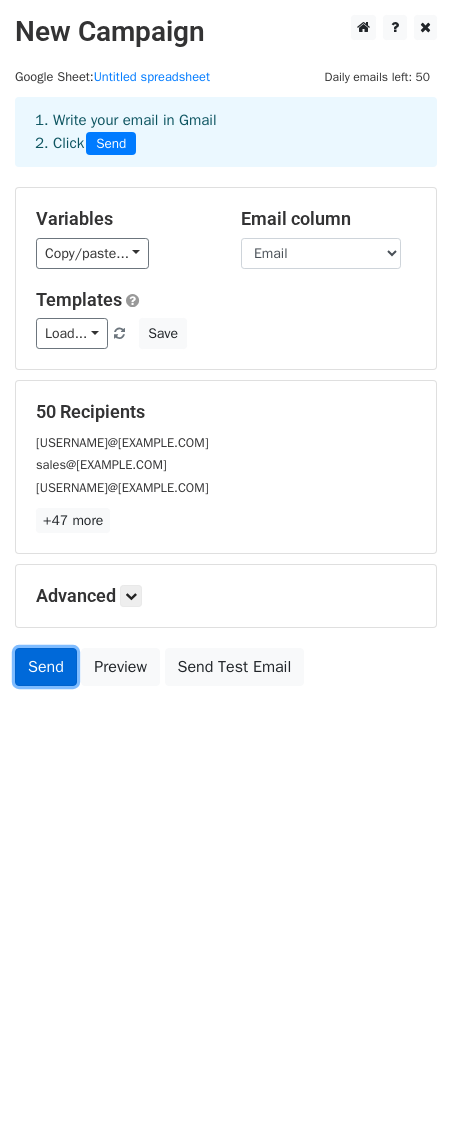 click on "Send" at bounding box center [46, 667] 